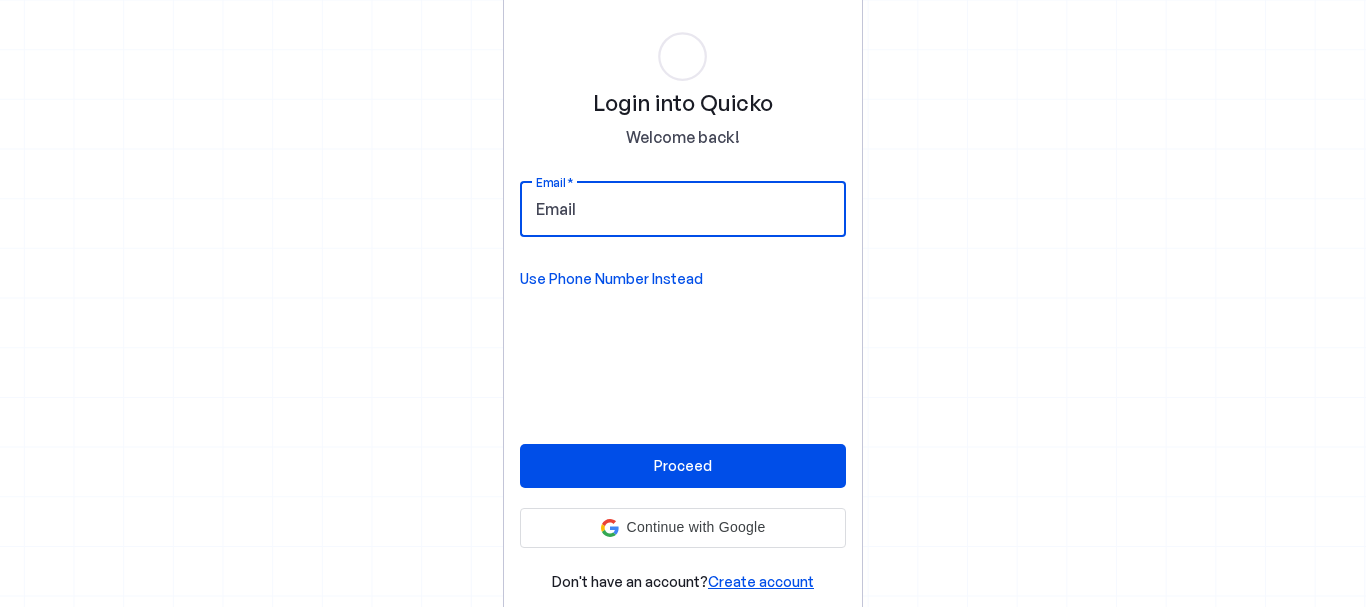 scroll, scrollTop: 0, scrollLeft: 0, axis: both 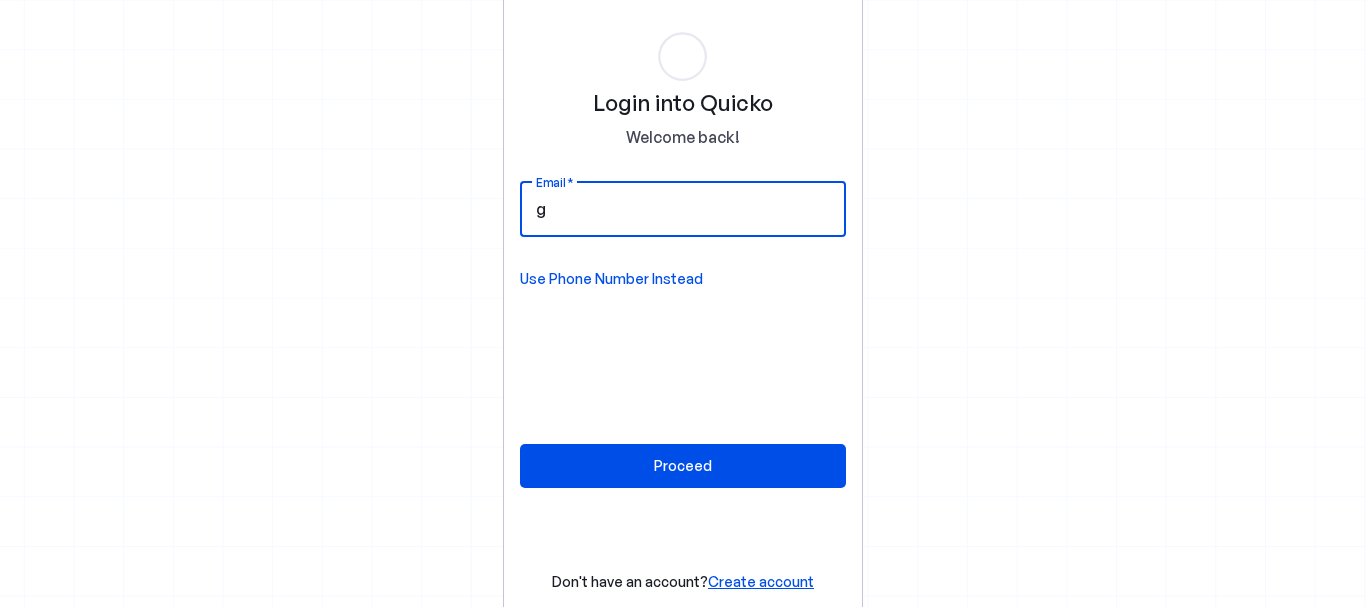 type on "g" 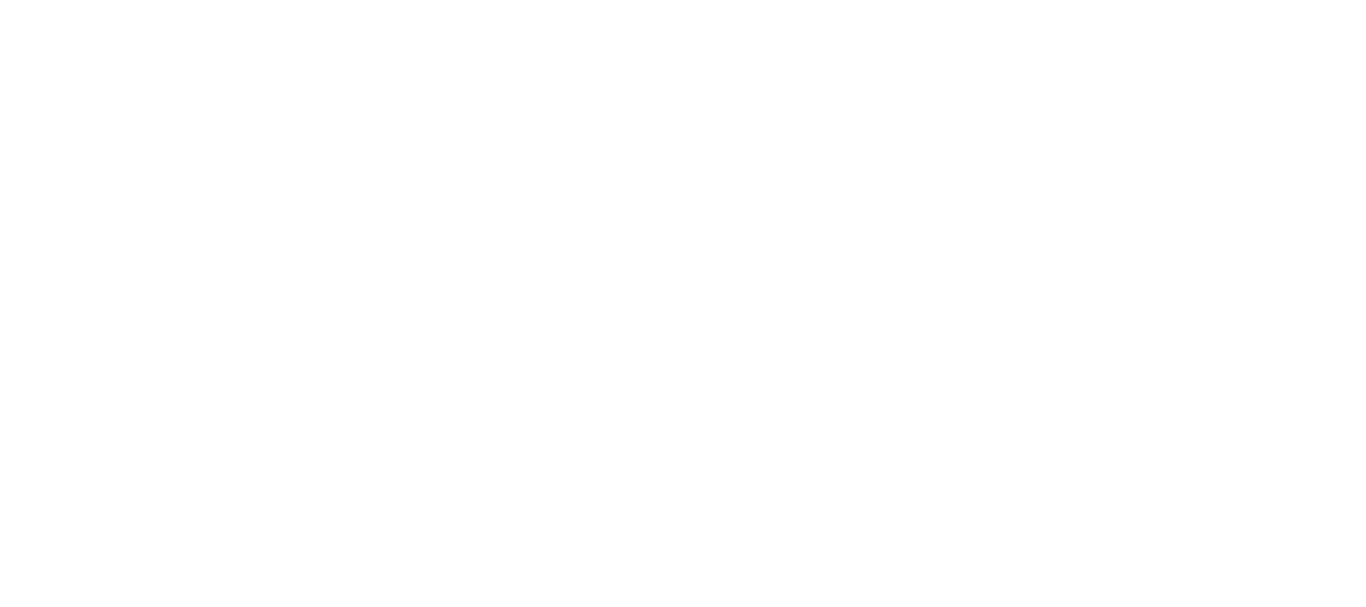 scroll, scrollTop: 0, scrollLeft: 0, axis: both 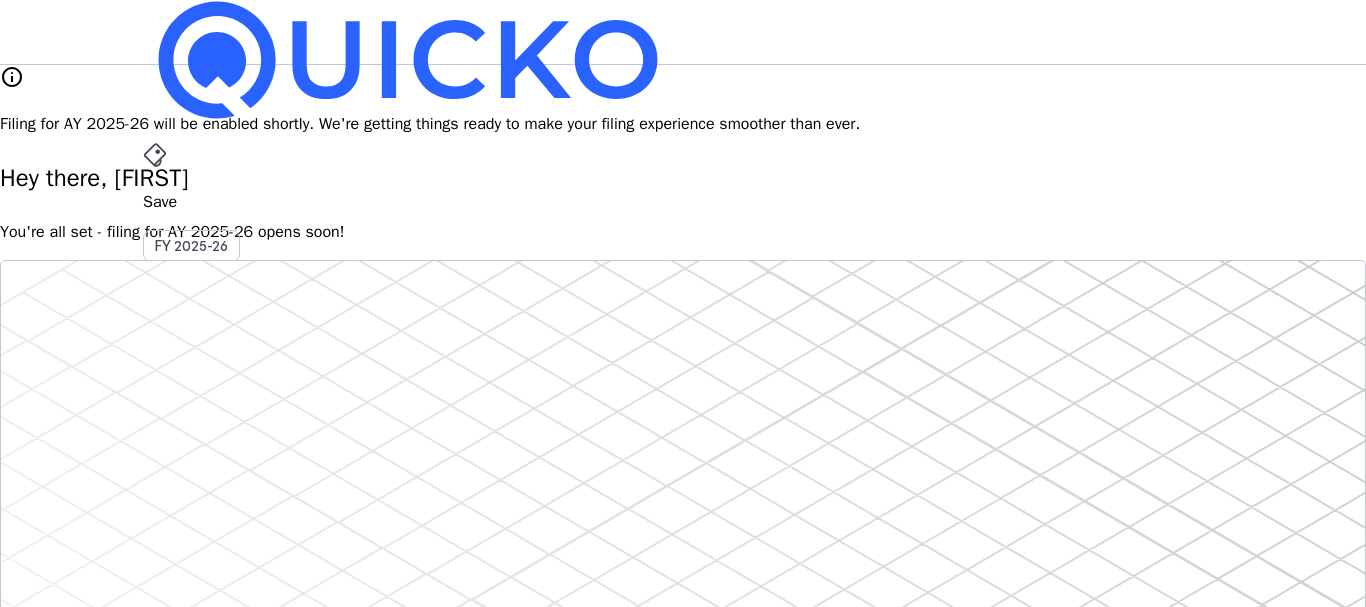click on "File" at bounding box center [683, 408] 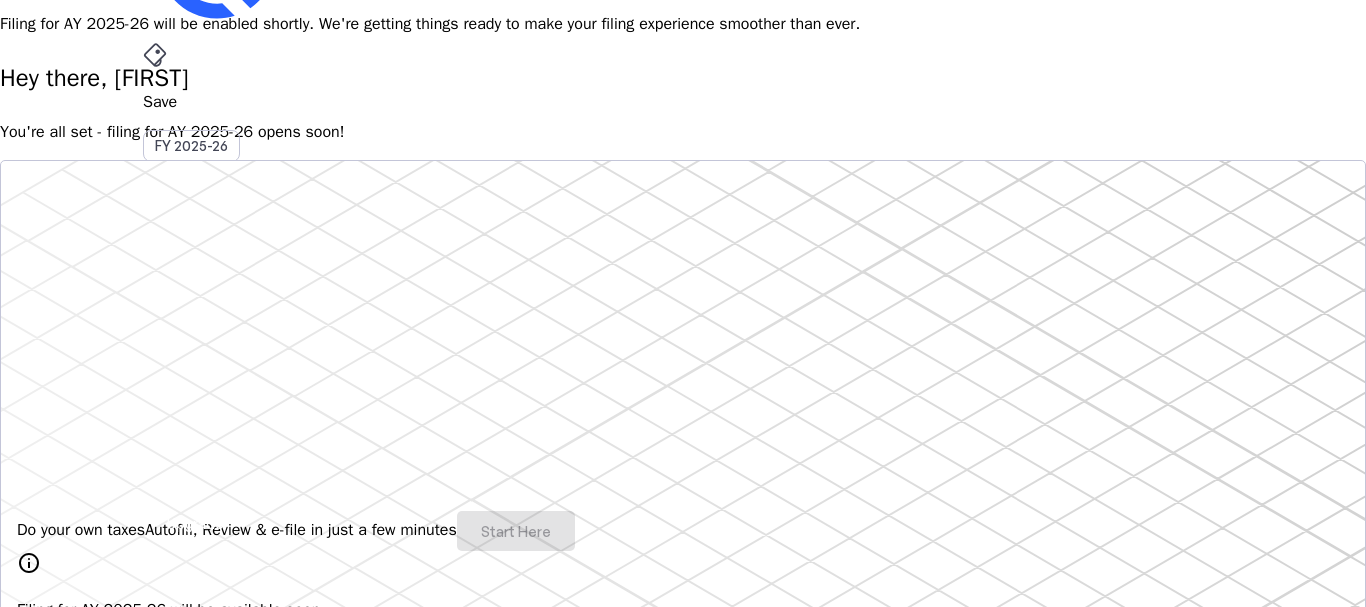 scroll, scrollTop: 0, scrollLeft: 0, axis: both 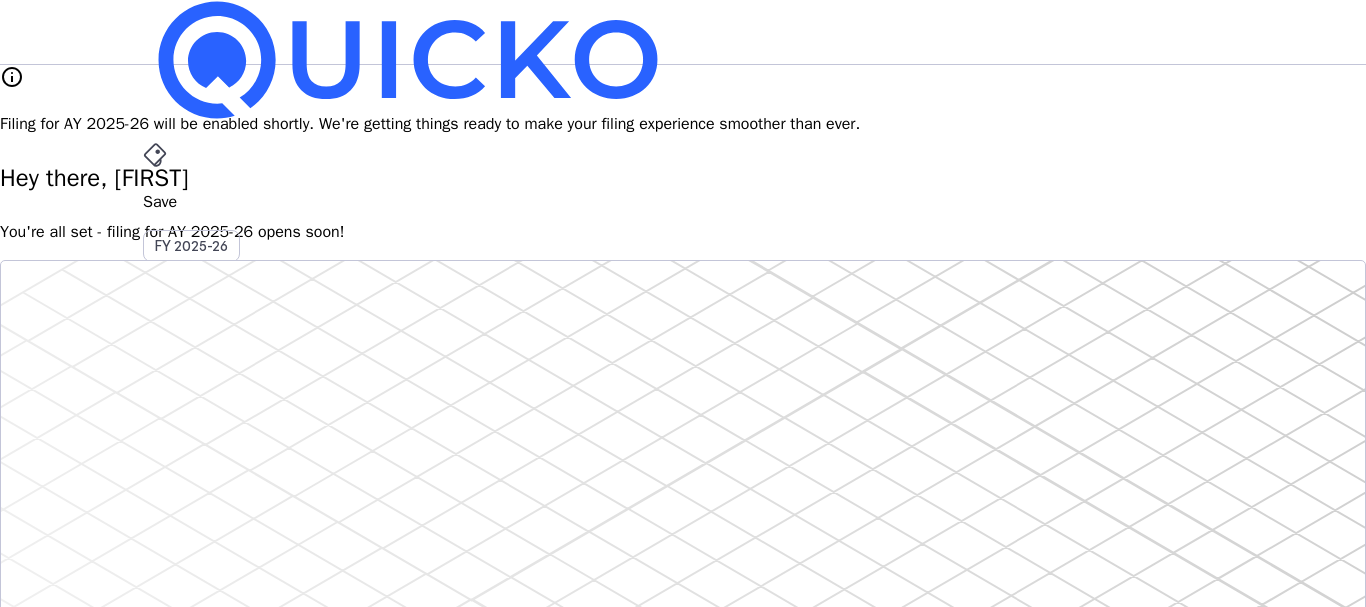 click on "AY 2025-26" at bounding box center [192, 452] 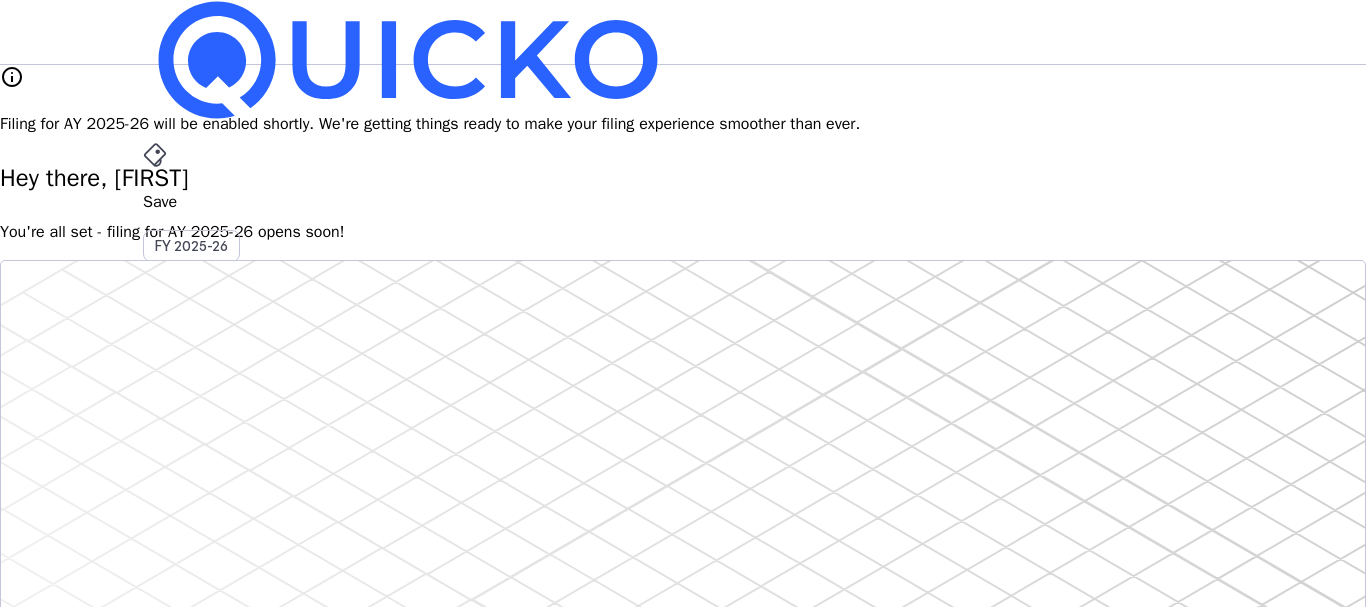 click on "File" at bounding box center (683, 408) 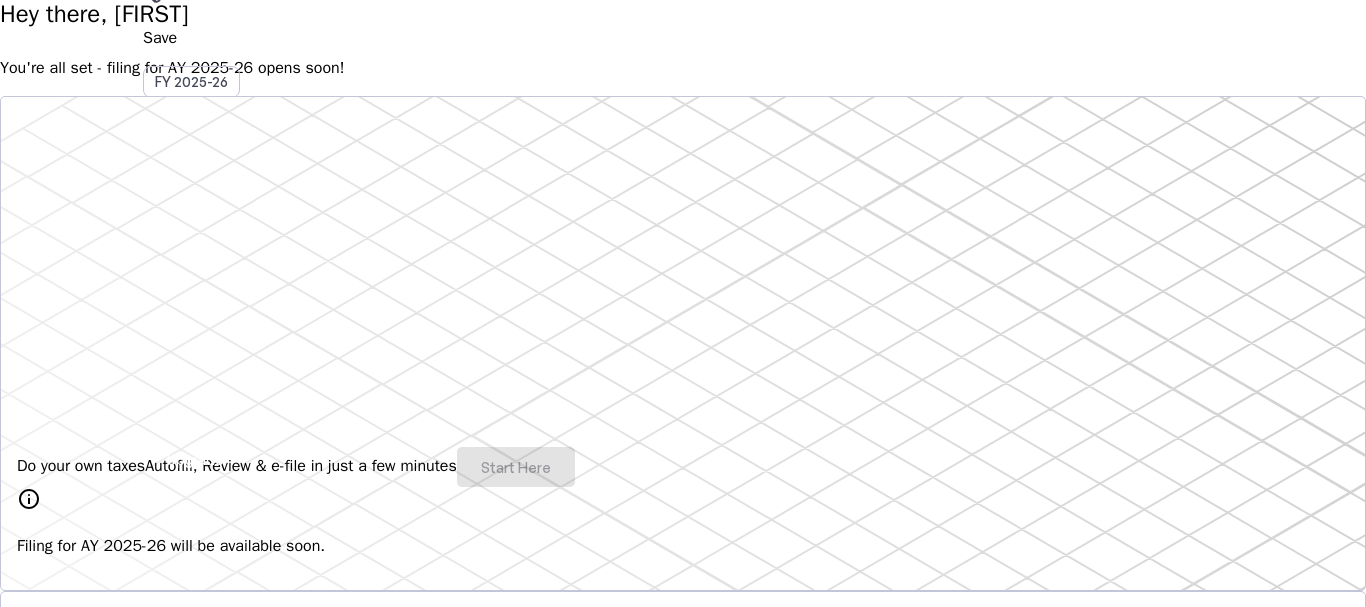 scroll, scrollTop: 200, scrollLeft: 0, axis: vertical 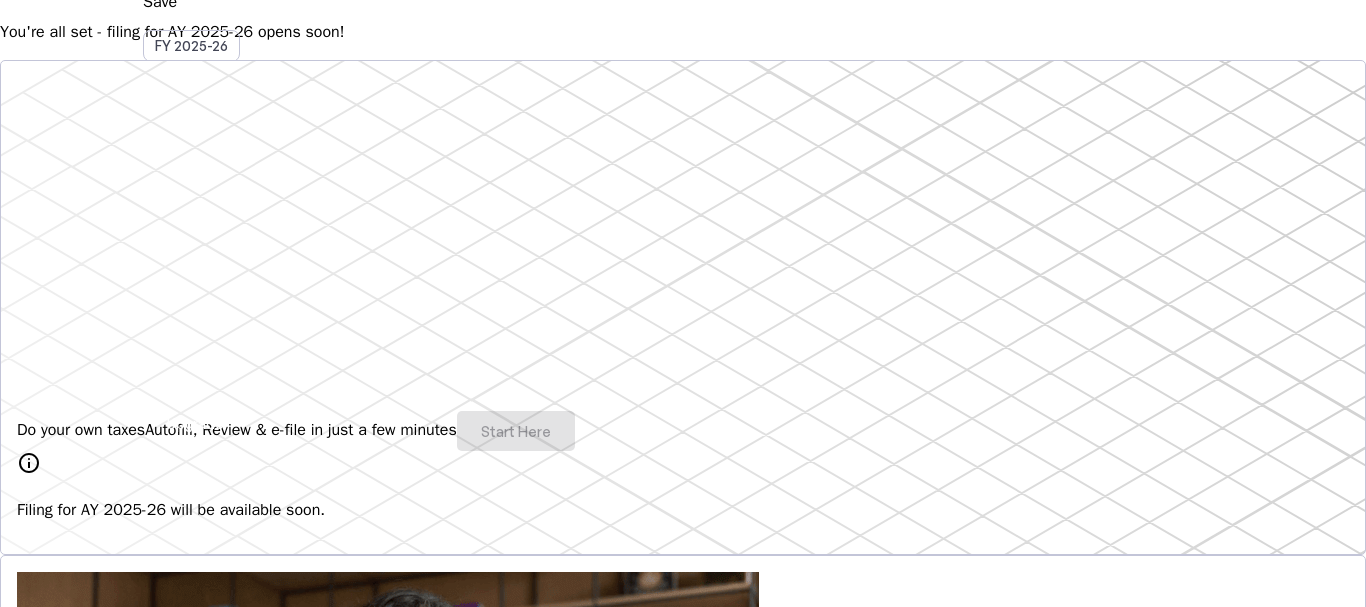 click on "Do your own taxes   Autofill, Review & e-file in just a few minutes   Start Here" at bounding box center [683, 431] 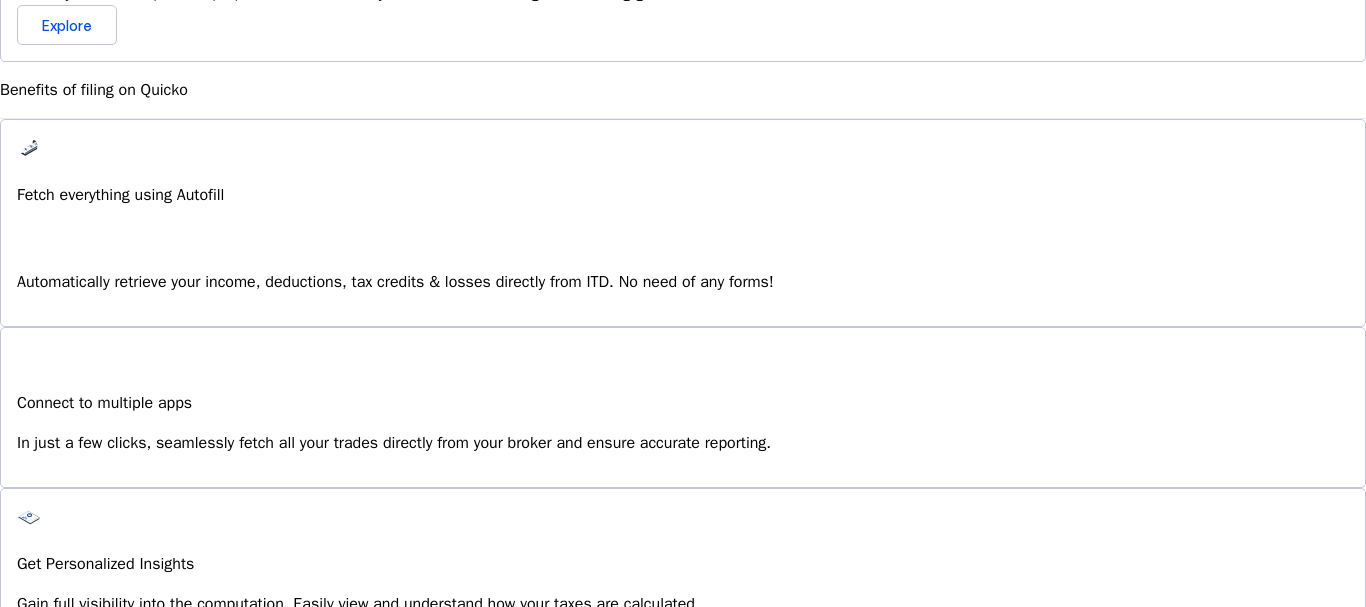 scroll, scrollTop: 1500, scrollLeft: 0, axis: vertical 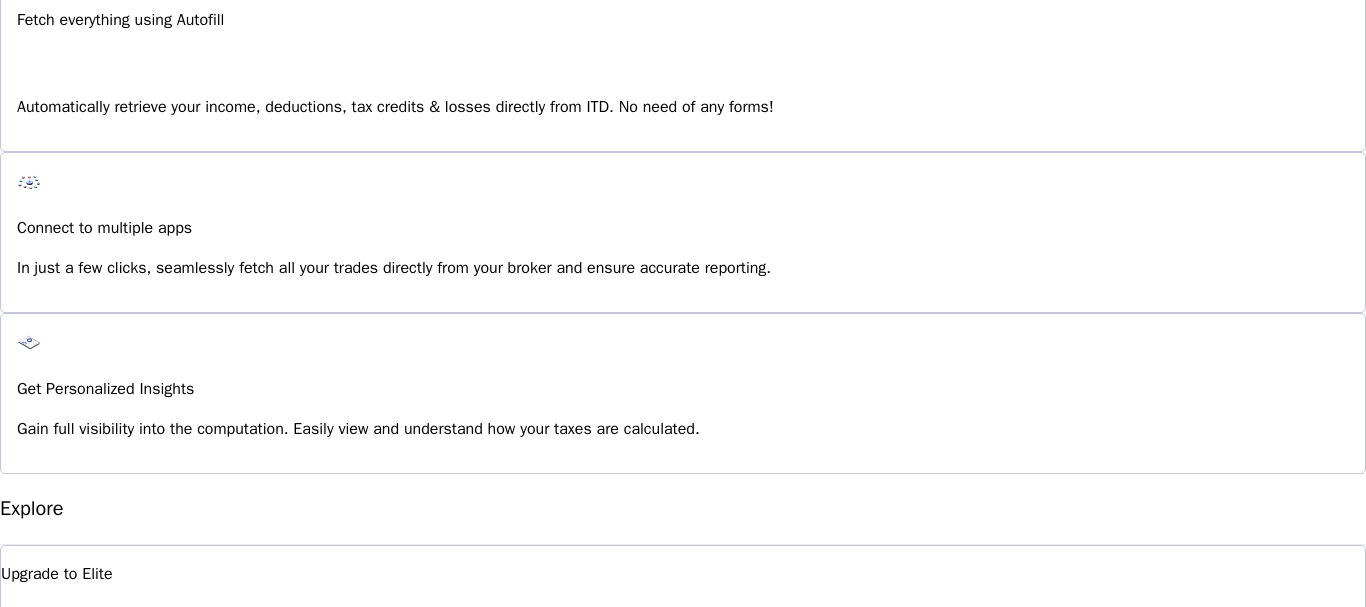 click on "Explore" at bounding box center (51, 993) 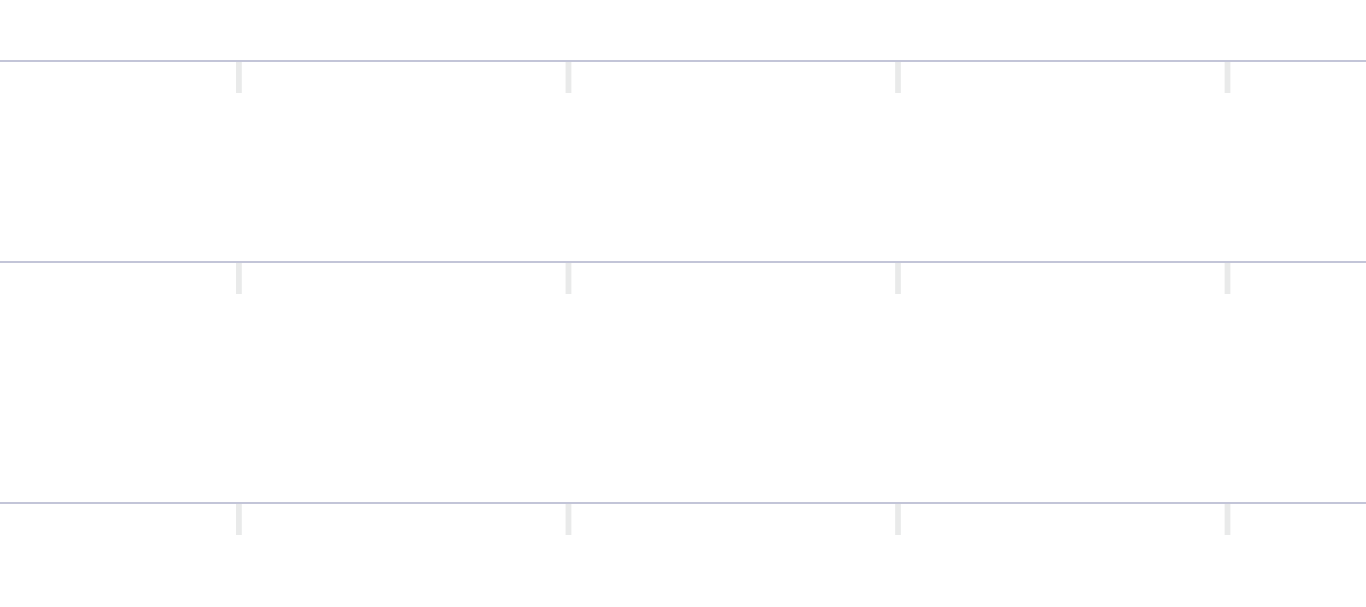 scroll, scrollTop: 400, scrollLeft: 0, axis: vertical 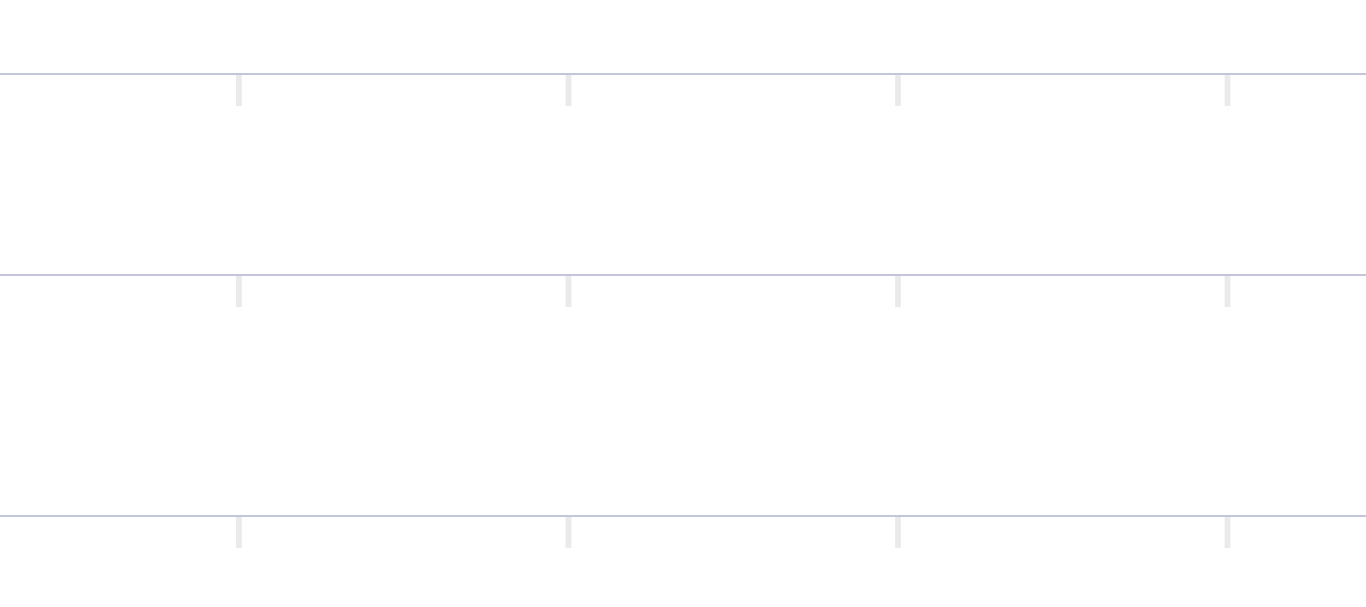click on "Income Tax Return (ITR)" at bounding box center (900, 576) 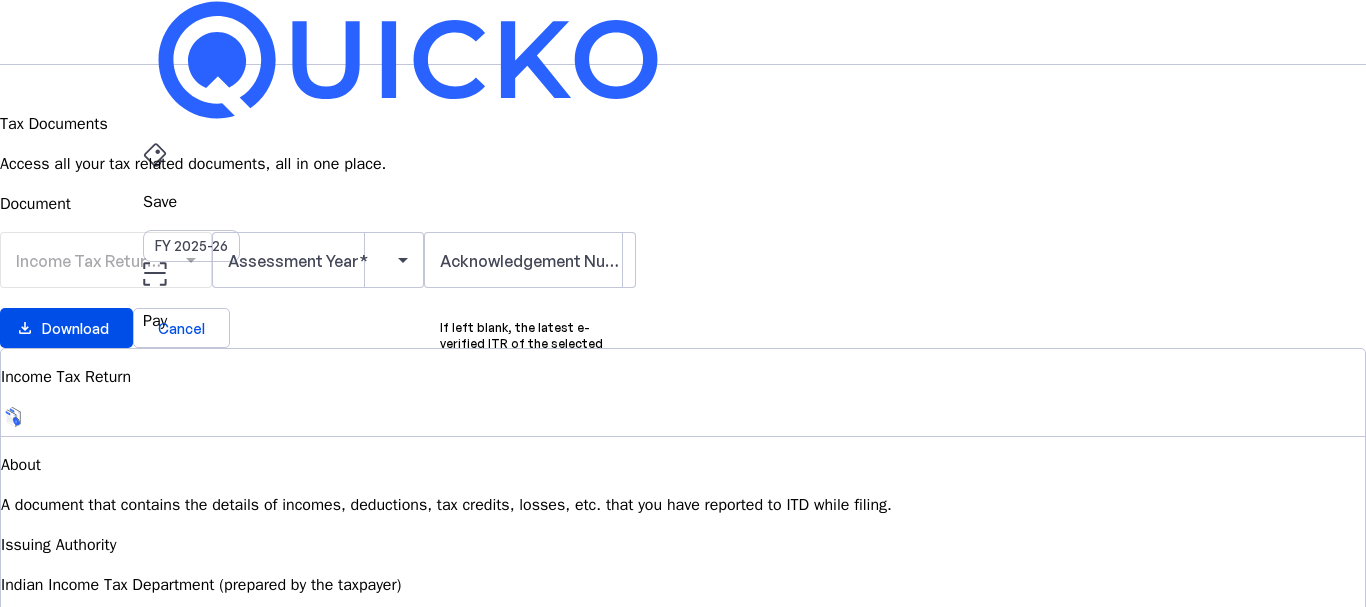 click on "Income Tax Return (ITR)" at bounding box center (106, 270) 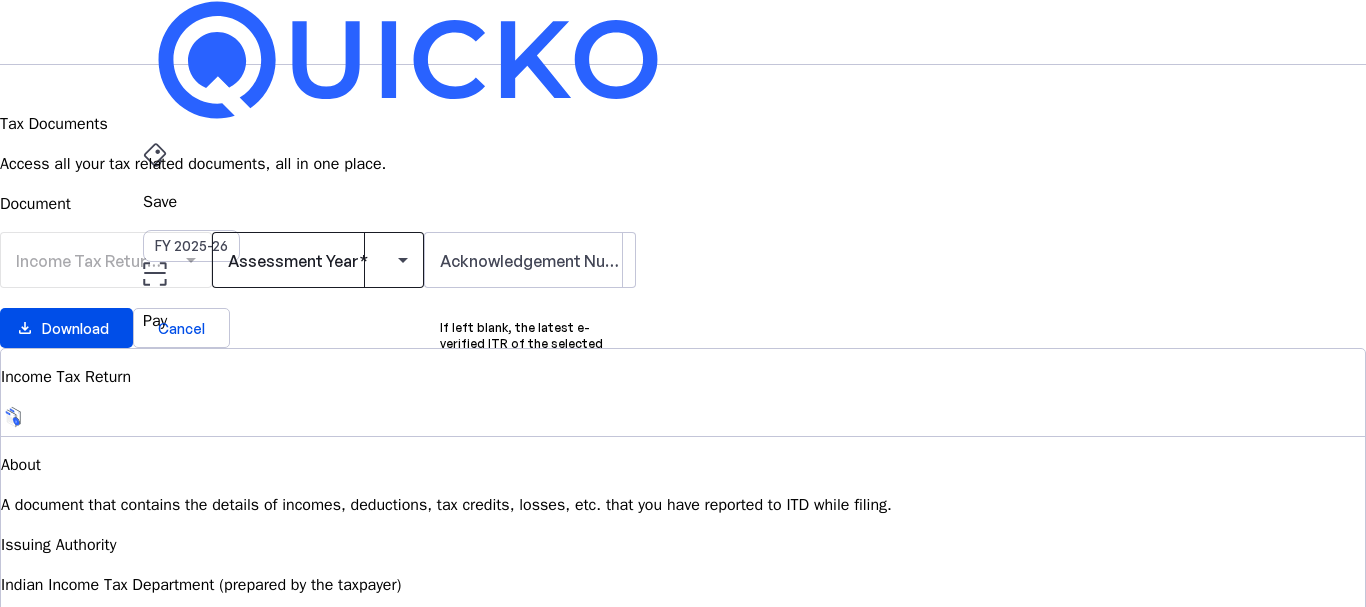 click at bounding box center [313, 260] 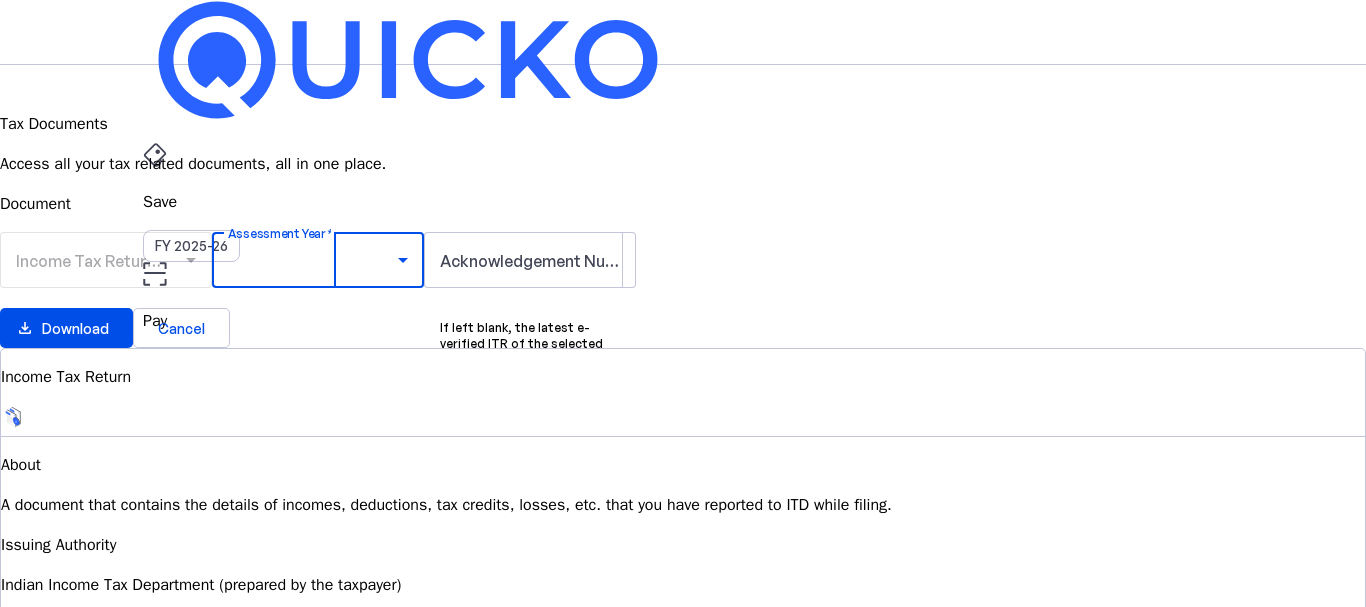 click on "AY 2024-25" at bounding box center [309, 1037] 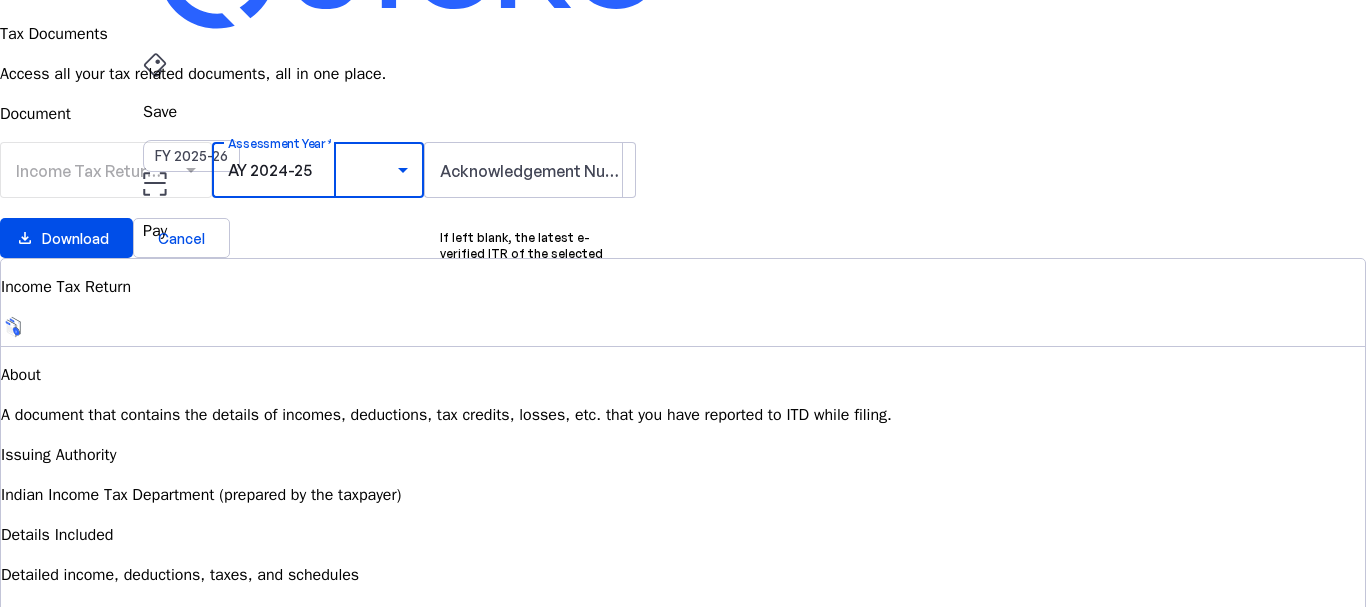 scroll, scrollTop: 0, scrollLeft: 0, axis: both 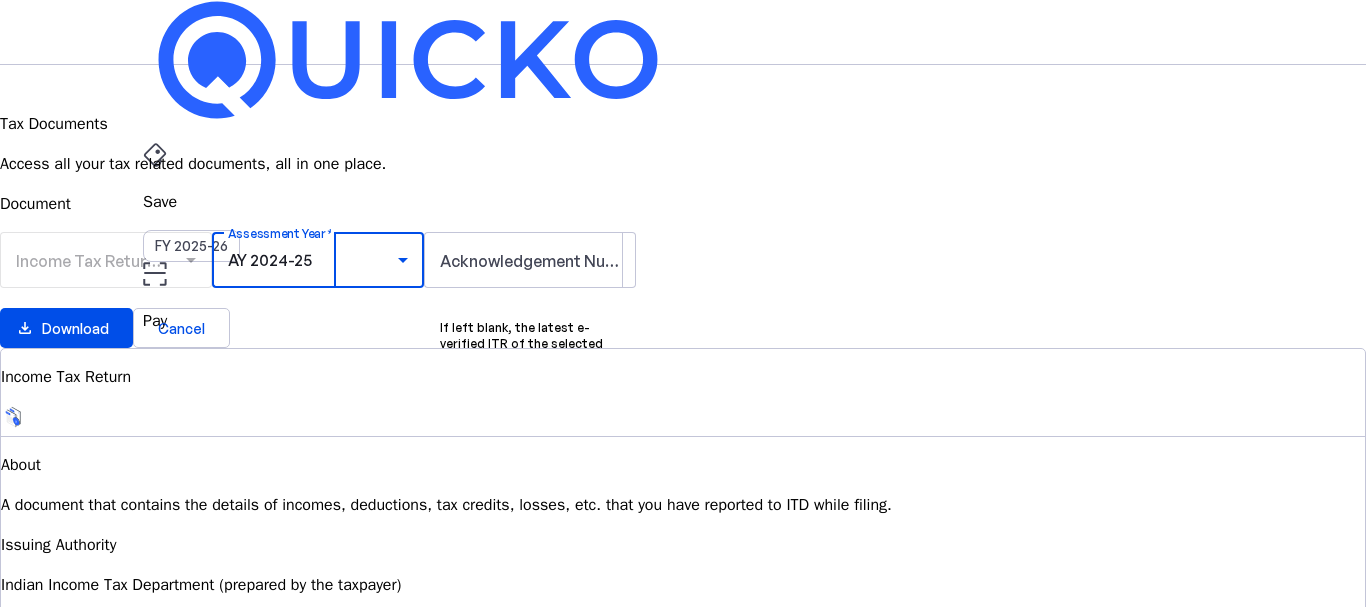 click on "GB" at bounding box center [159, 587] 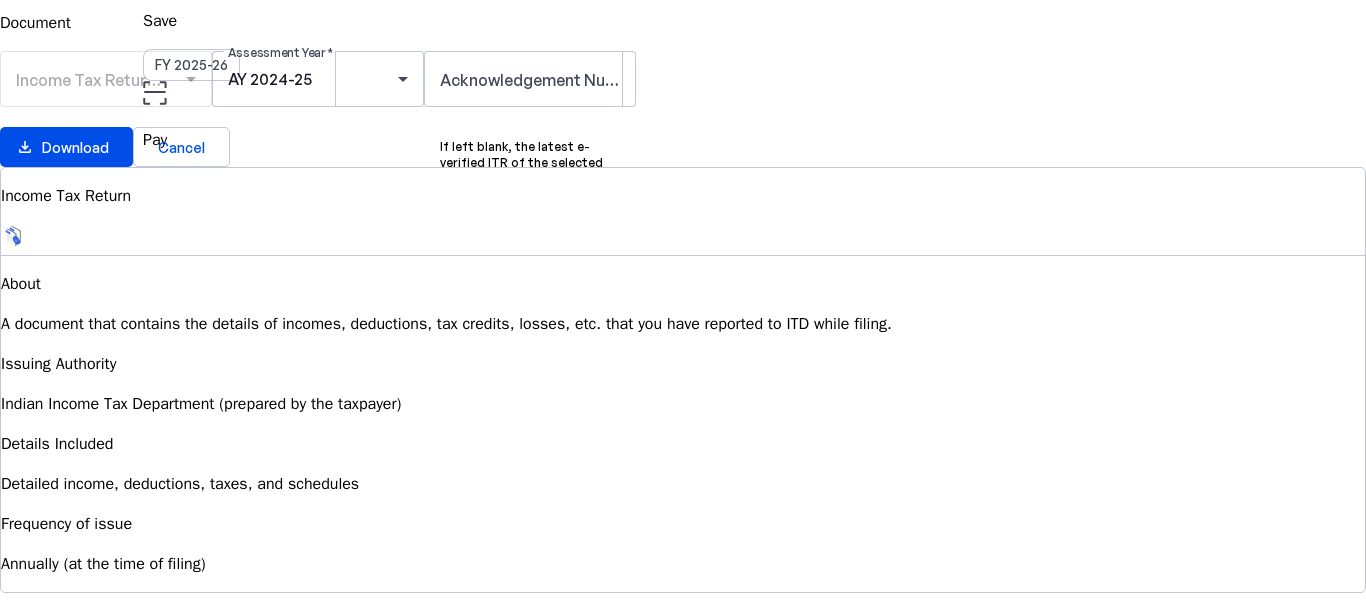 scroll, scrollTop: 200, scrollLeft: 0, axis: vertical 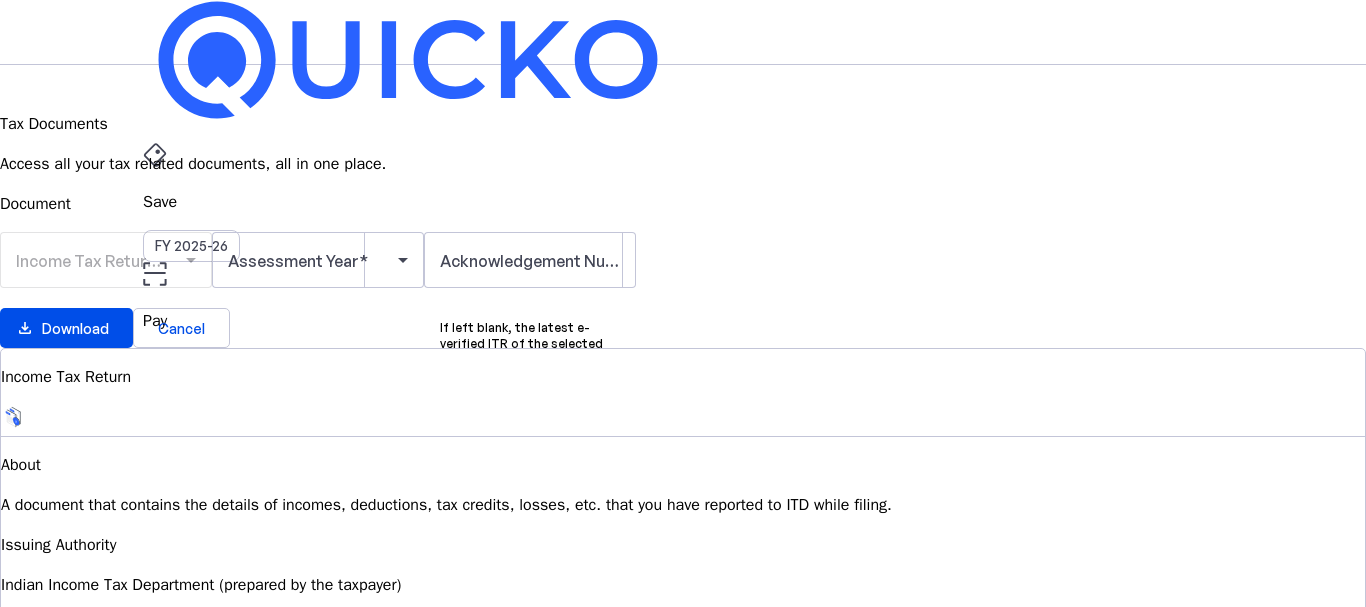 click on "Pay" at bounding box center [683, 202] 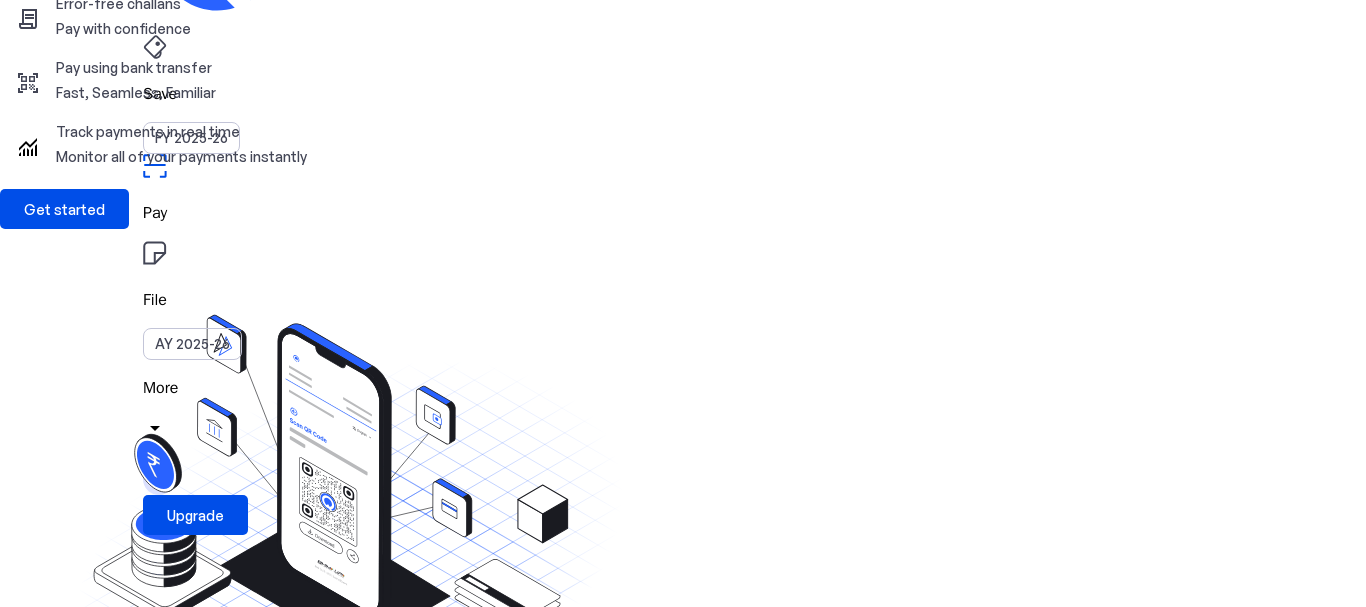 scroll, scrollTop: 0, scrollLeft: 0, axis: both 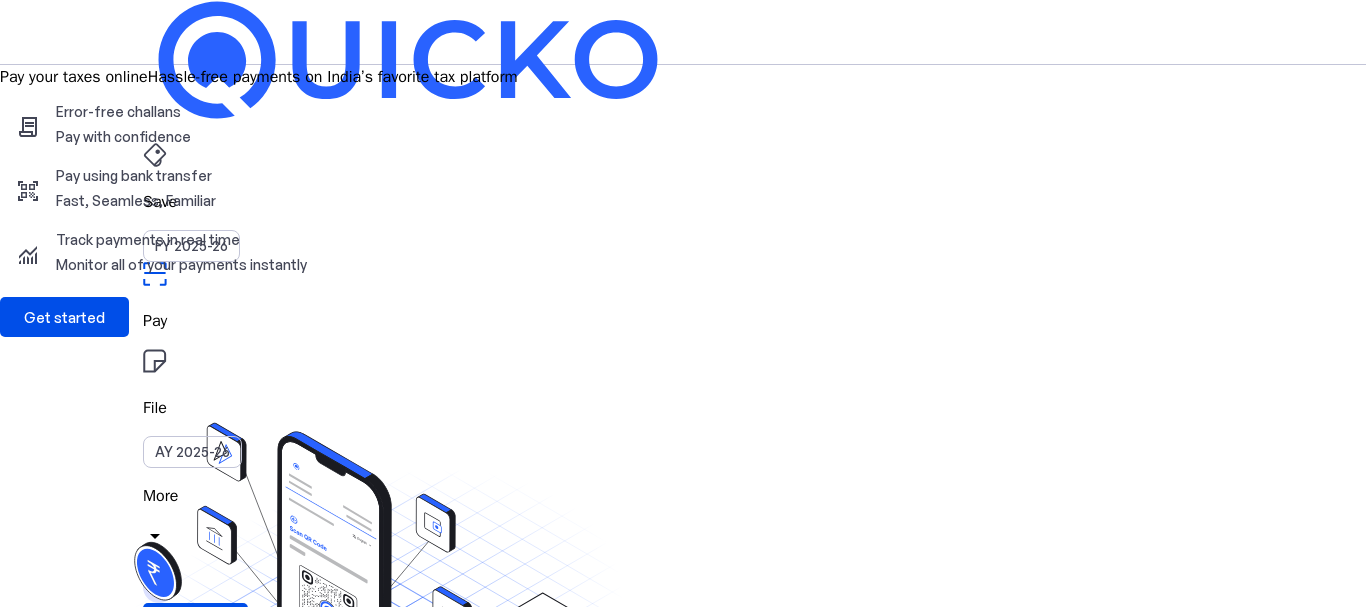 click on "File AY 2025-26" at bounding box center (683, 202) 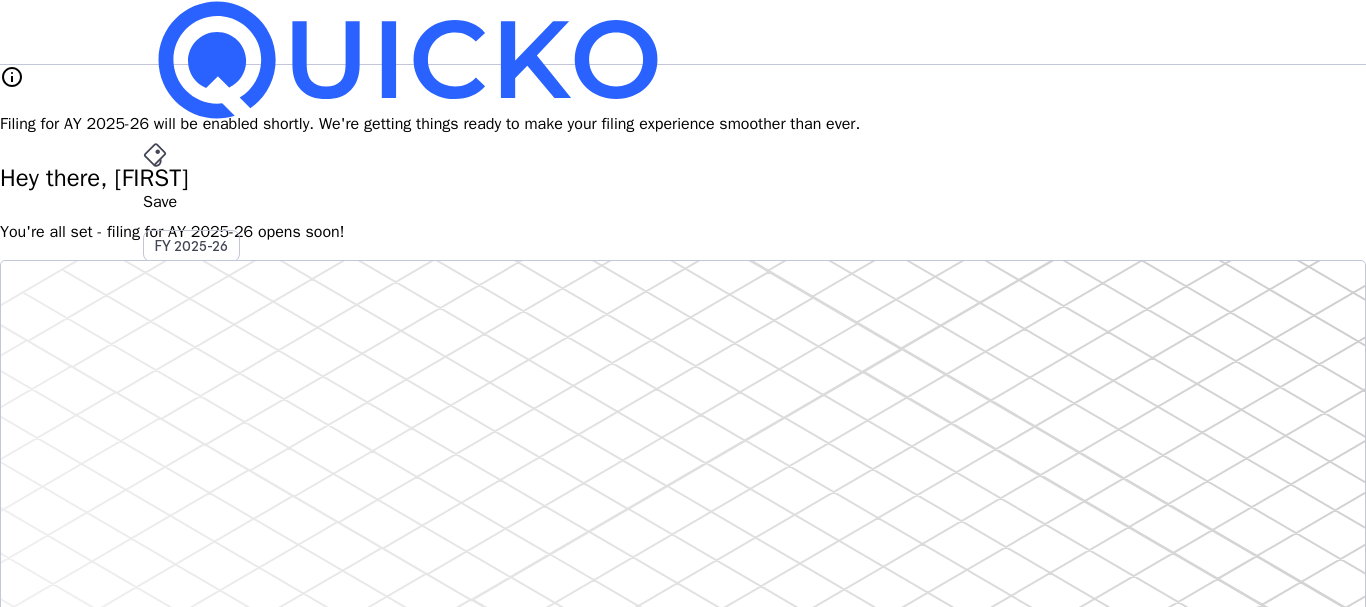 click at bounding box center (177, 455) 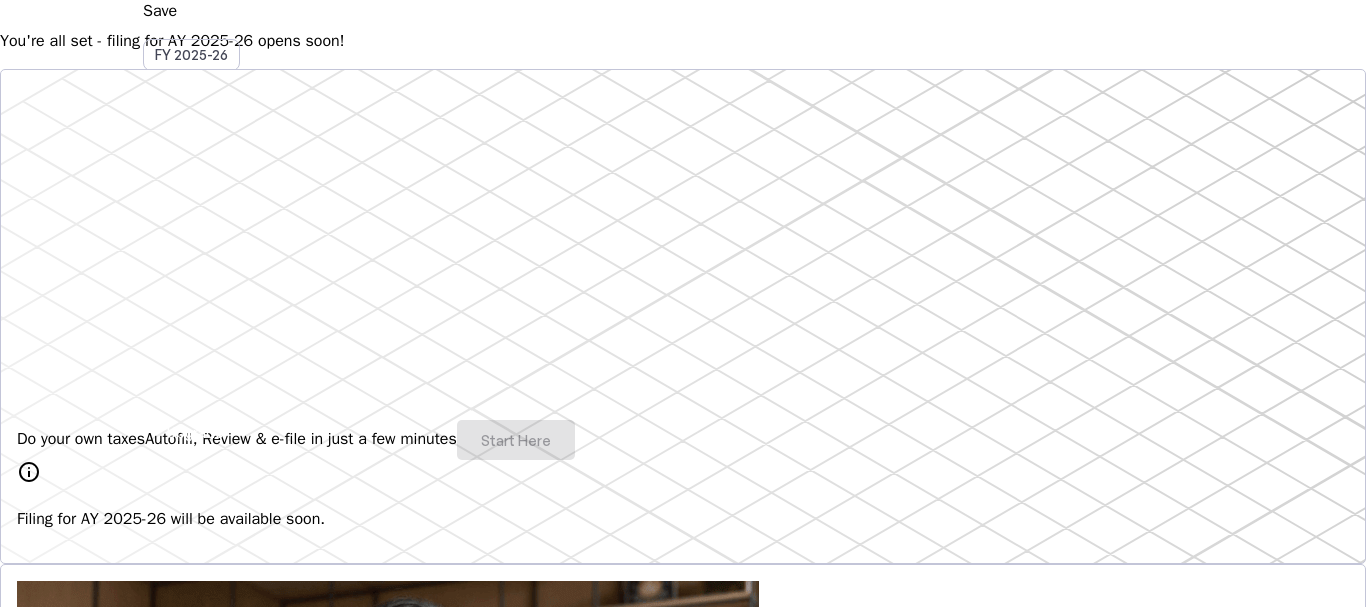 scroll, scrollTop: 200, scrollLeft: 0, axis: vertical 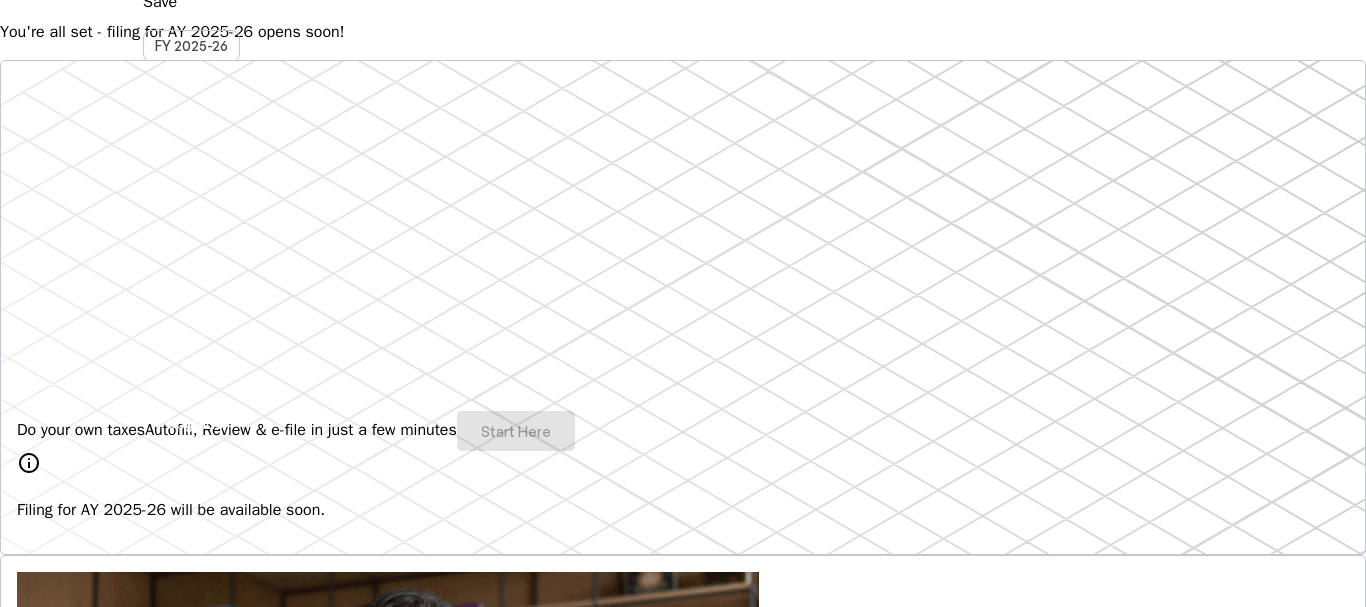 click at bounding box center (67, 1150) 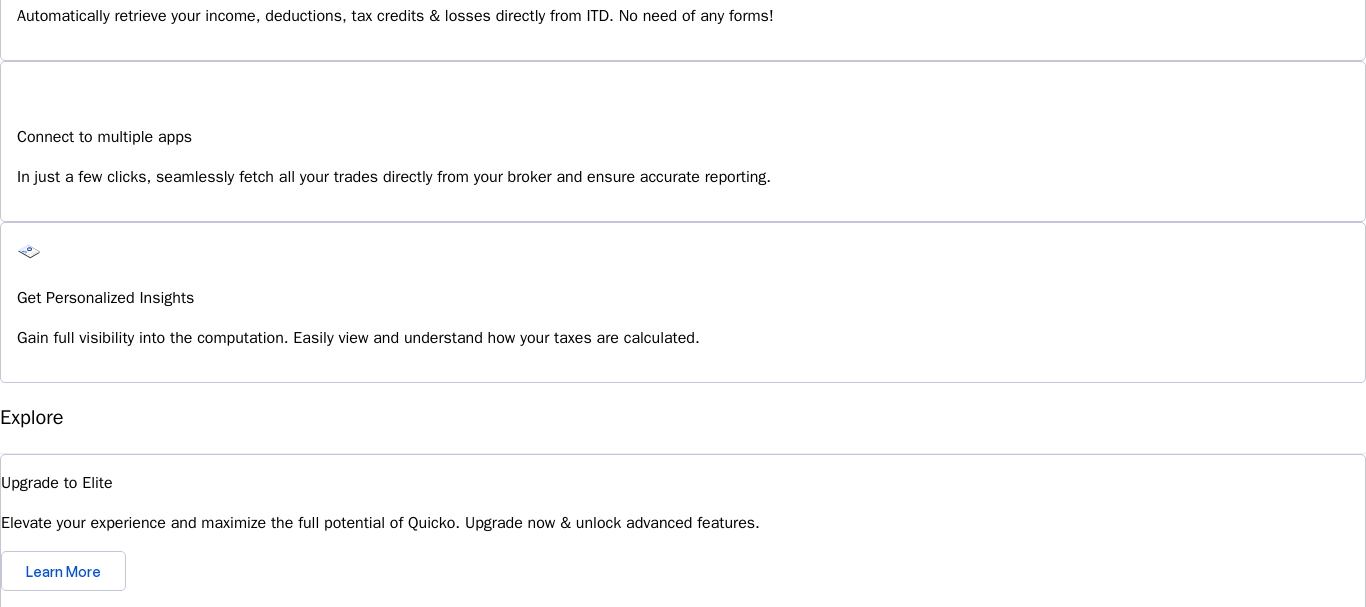 scroll, scrollTop: 1800, scrollLeft: 0, axis: vertical 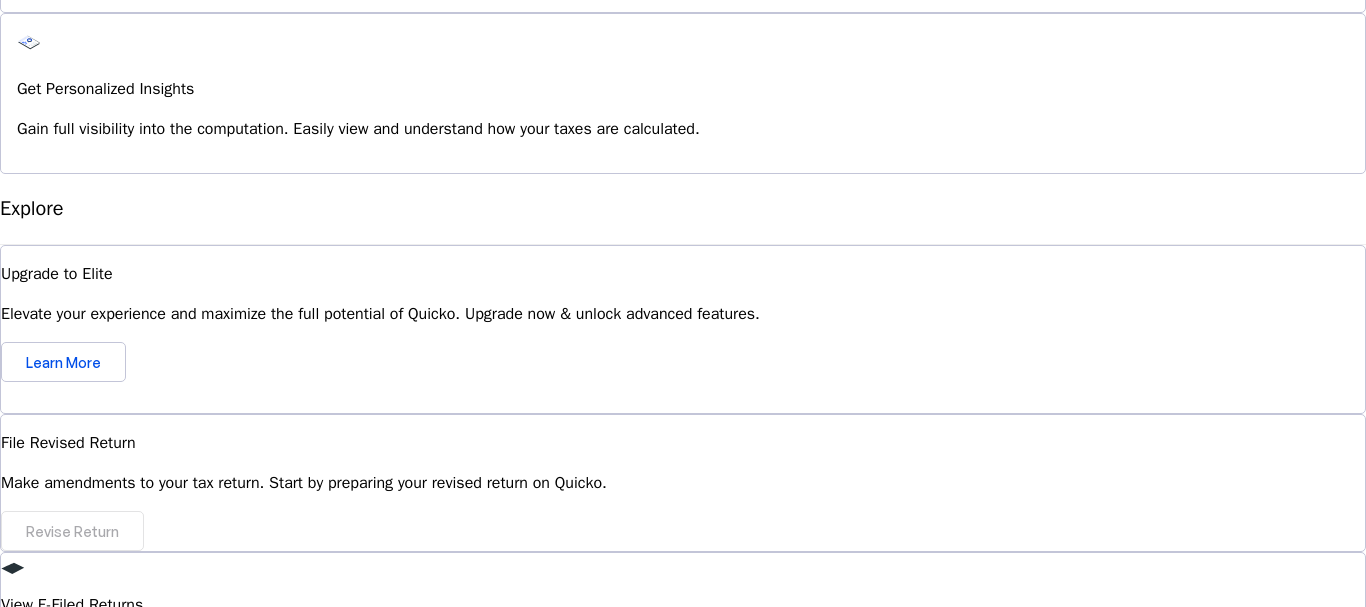 click on "expand_more" at bounding box center (12, 1001) 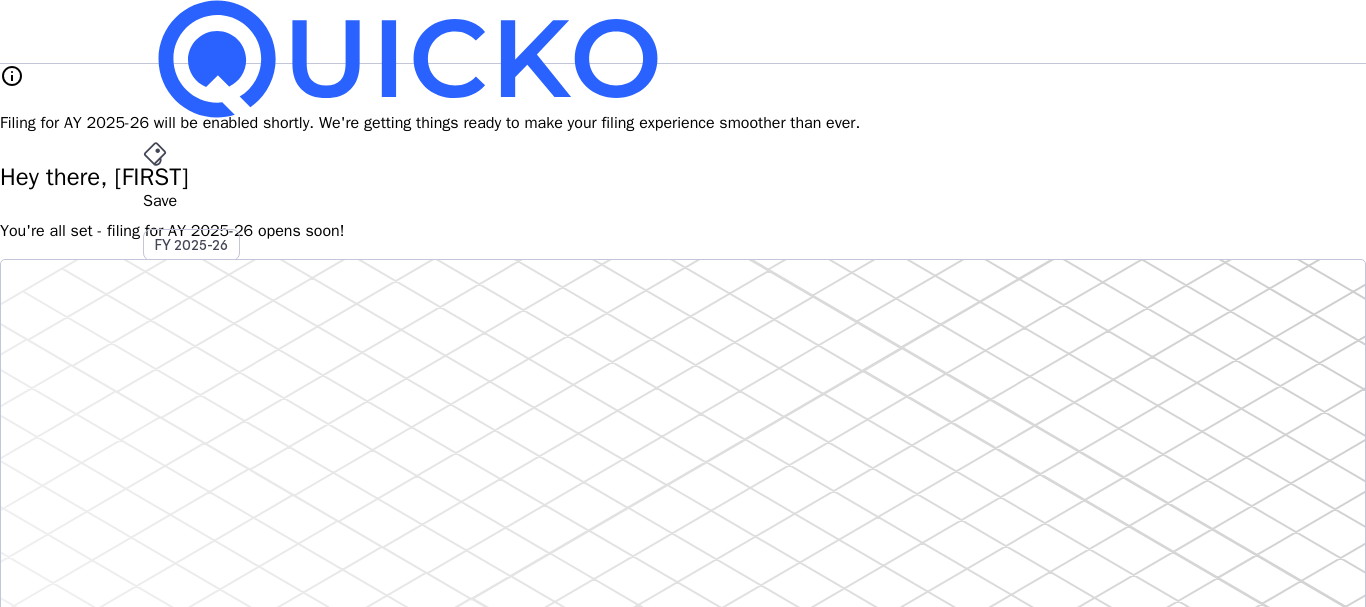 scroll, scrollTop: 0, scrollLeft: 0, axis: both 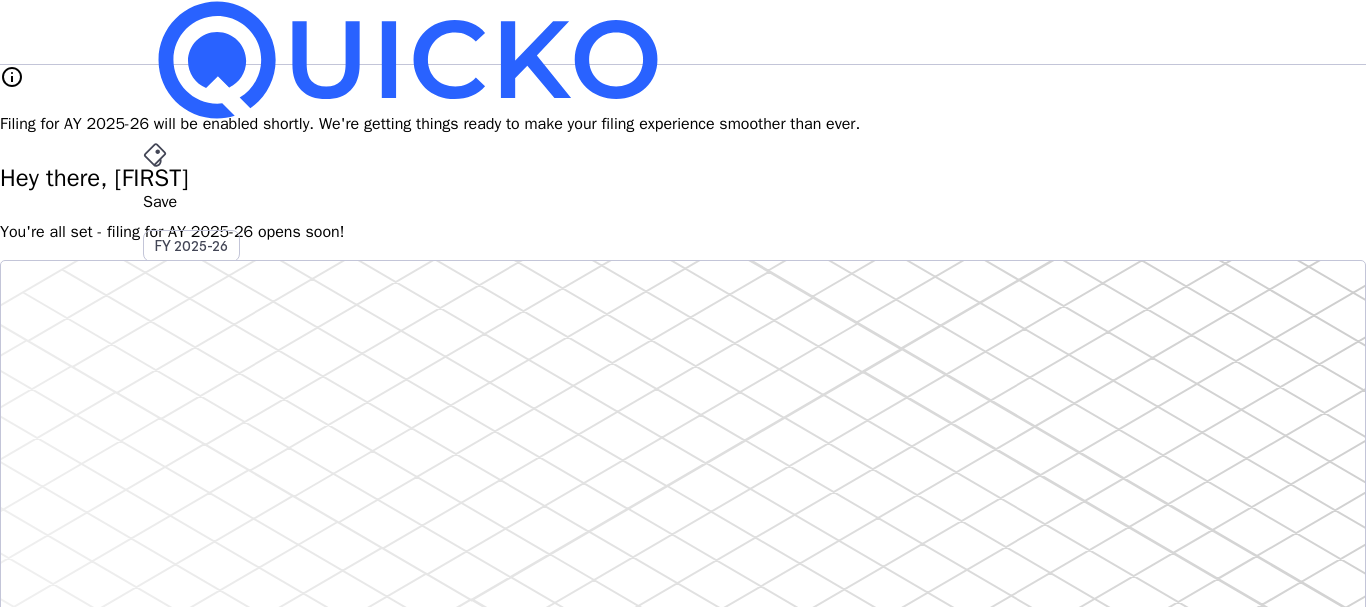 click on "File" at bounding box center (683, 408) 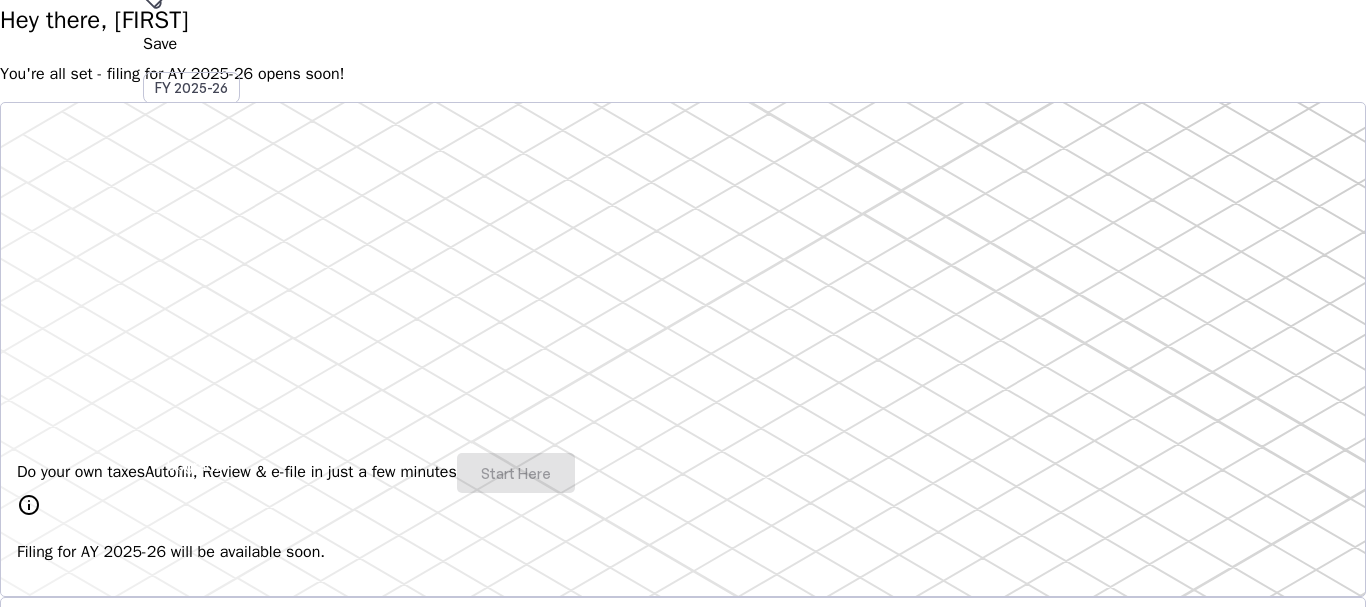 scroll, scrollTop: 200, scrollLeft: 0, axis: vertical 